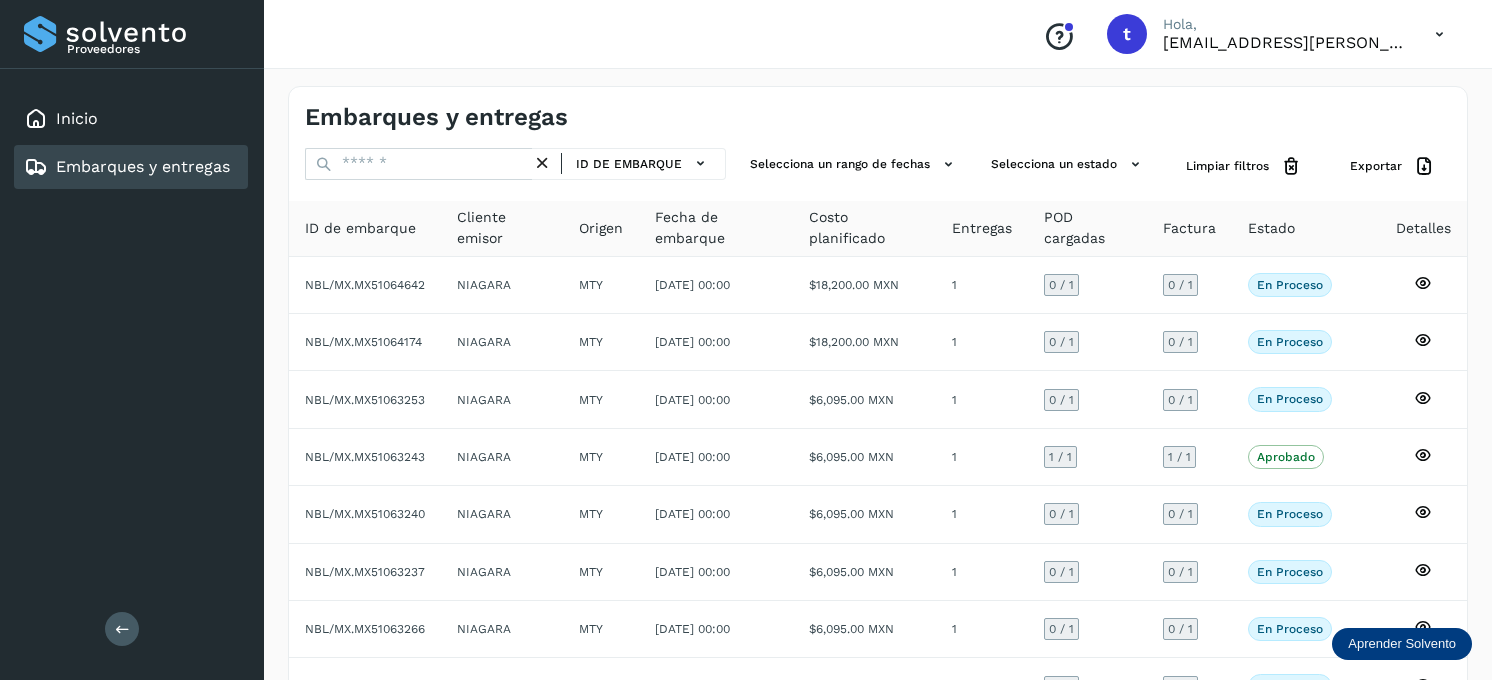 scroll, scrollTop: 26, scrollLeft: 0, axis: vertical 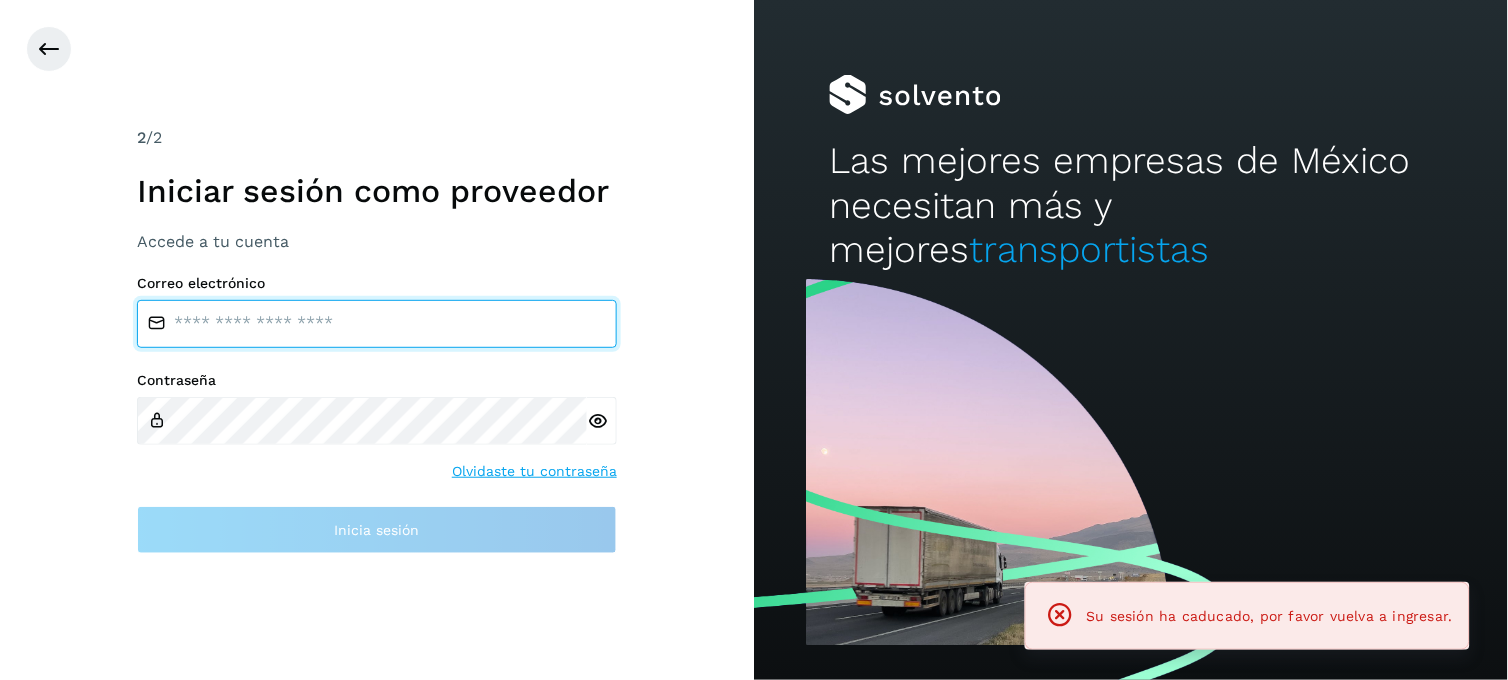 type on "**********" 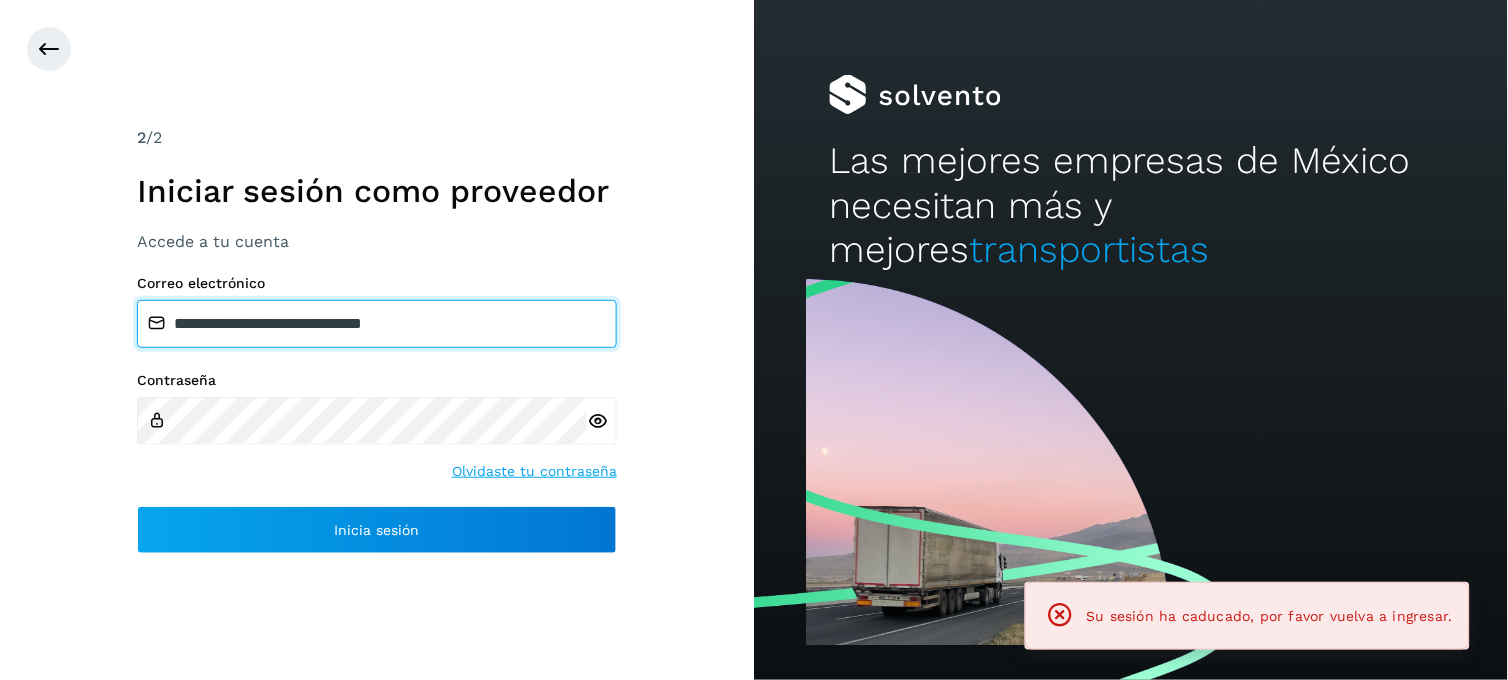 drag, startPoint x: 392, startPoint y: 323, endPoint x: 381, endPoint y: 332, distance: 14.21267 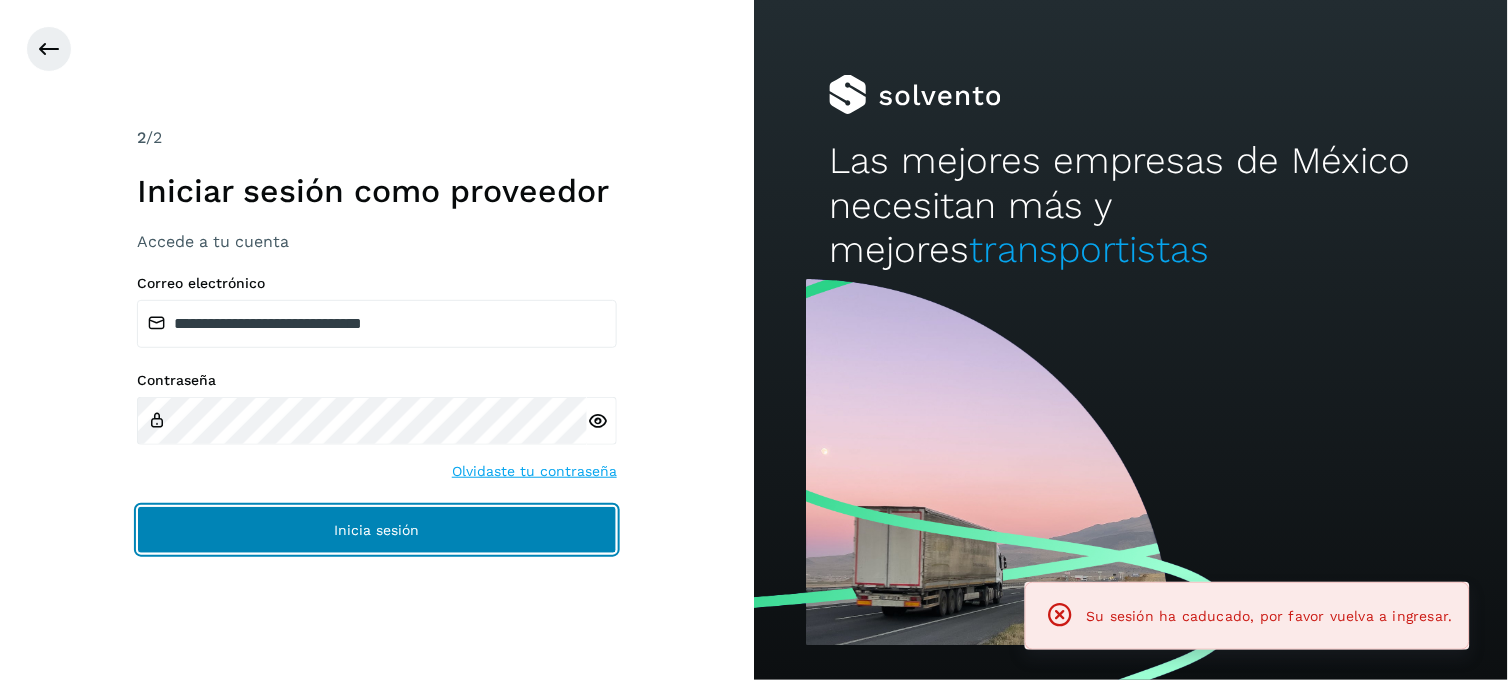click on "Inicia sesión" at bounding box center [377, 530] 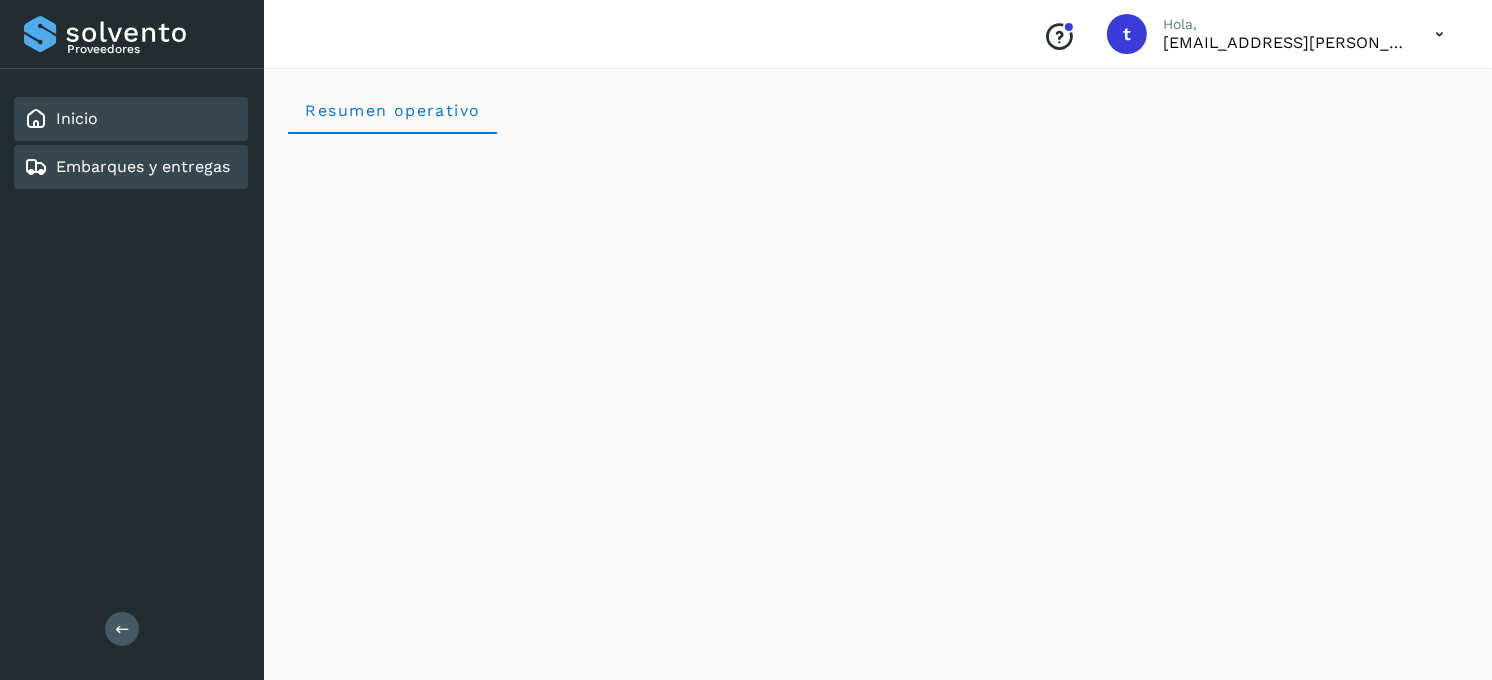 click on "Embarques y entregas" at bounding box center [143, 166] 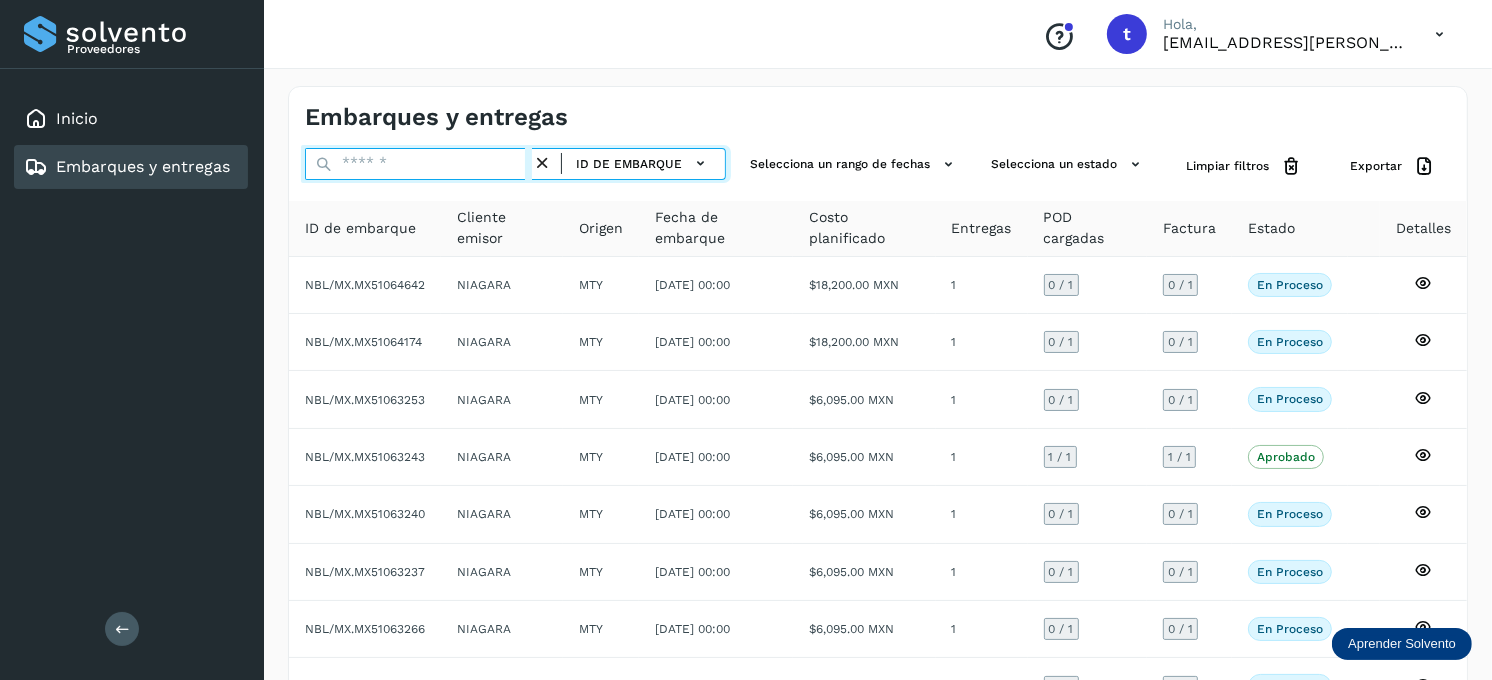 click at bounding box center [418, 164] 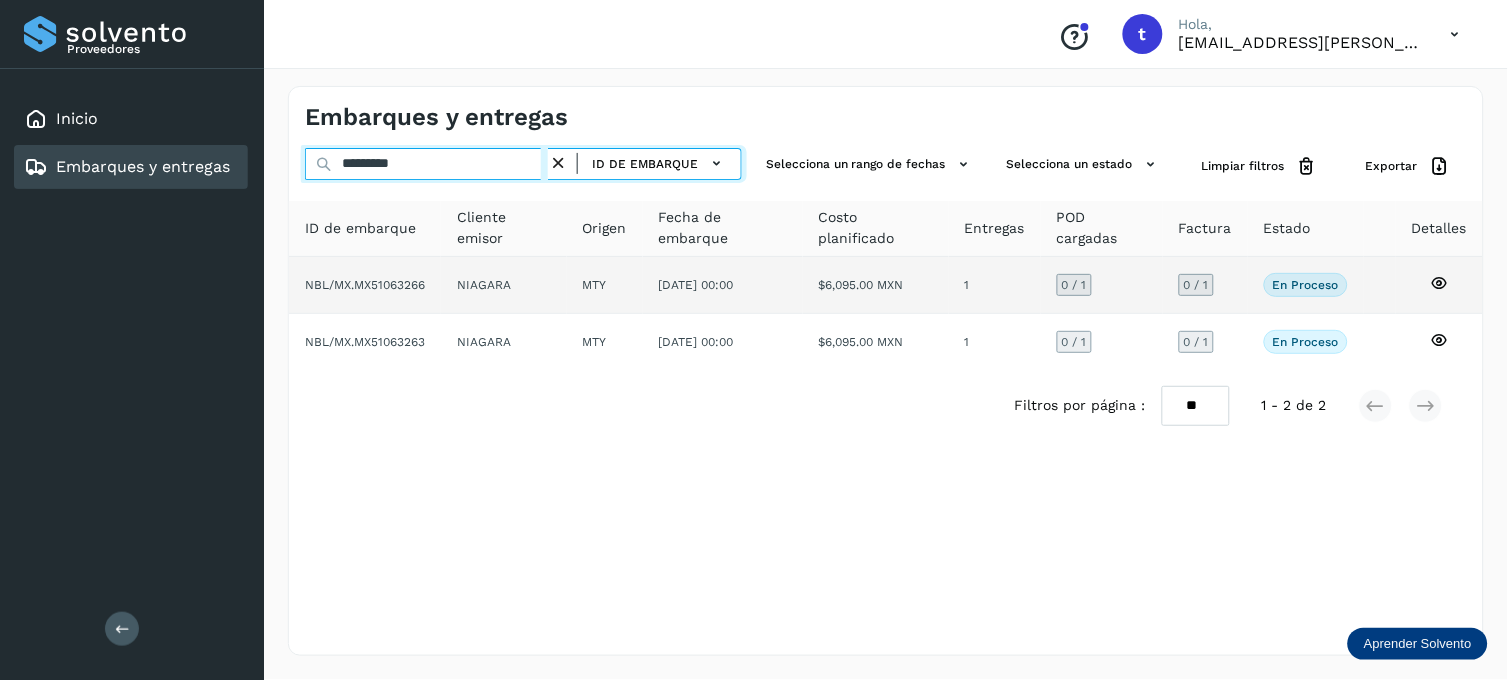 type on "*********" 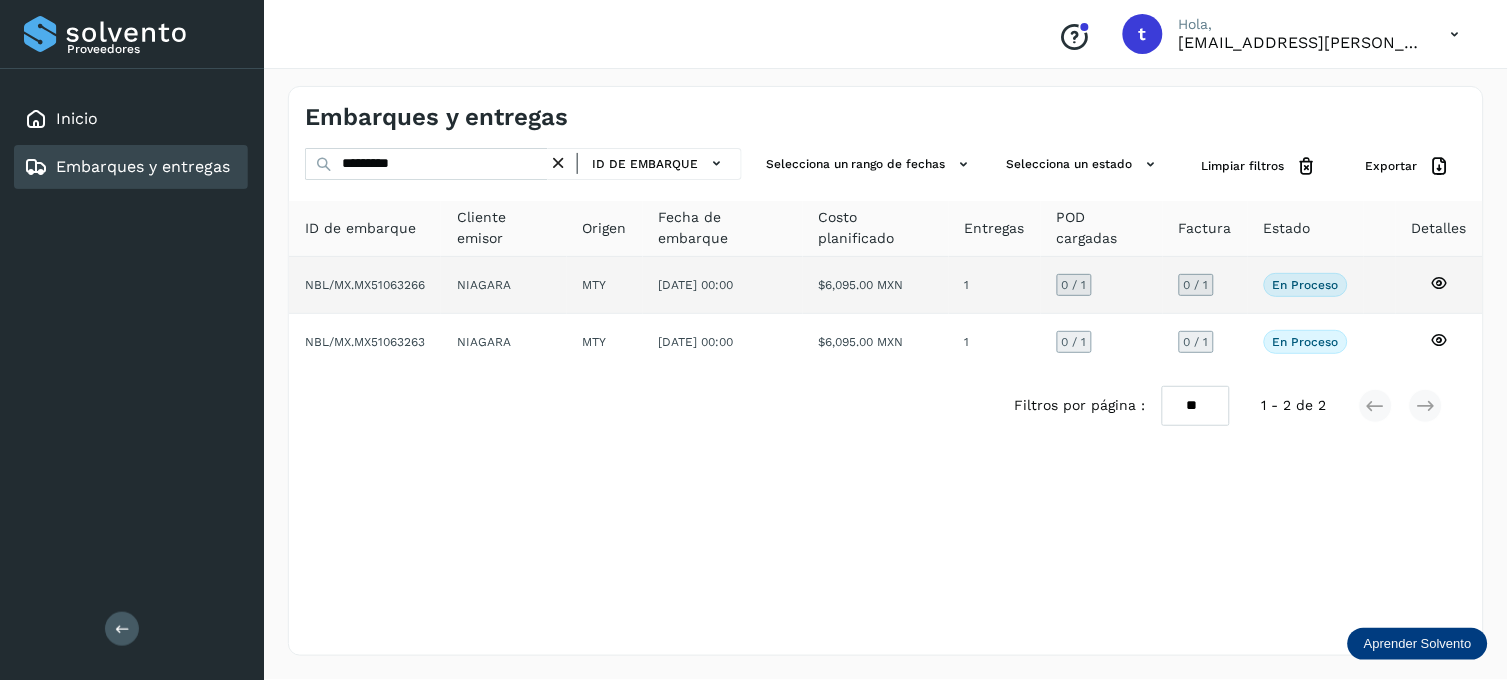 click 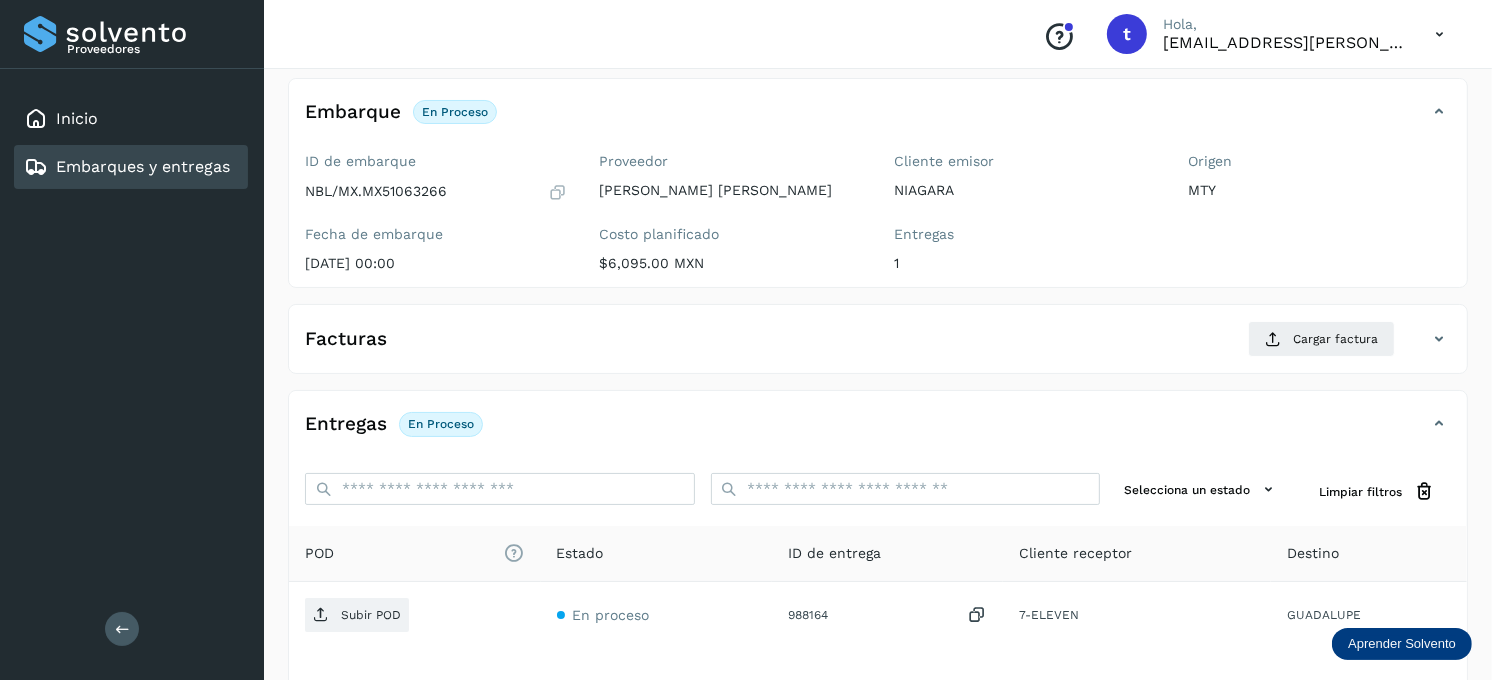 scroll, scrollTop: 270, scrollLeft: 0, axis: vertical 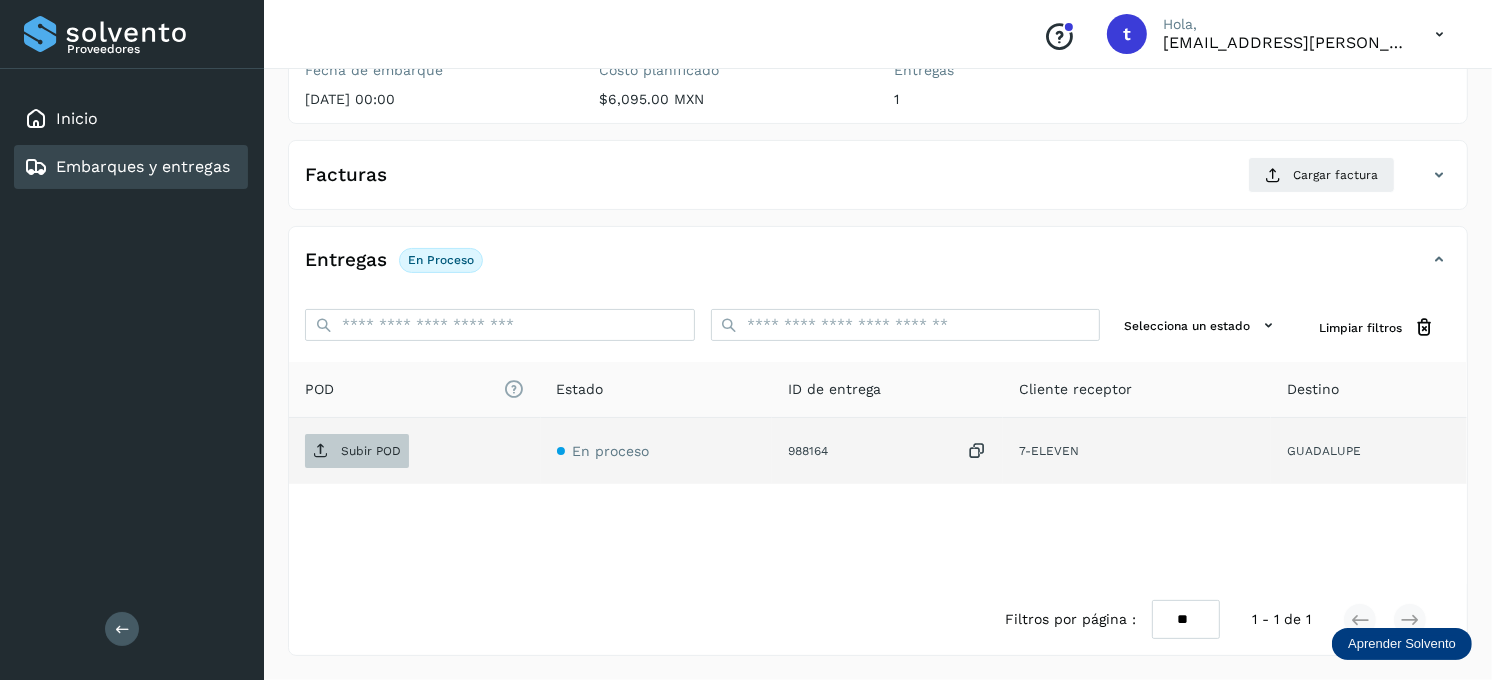 click on "Subir POD" at bounding box center [371, 451] 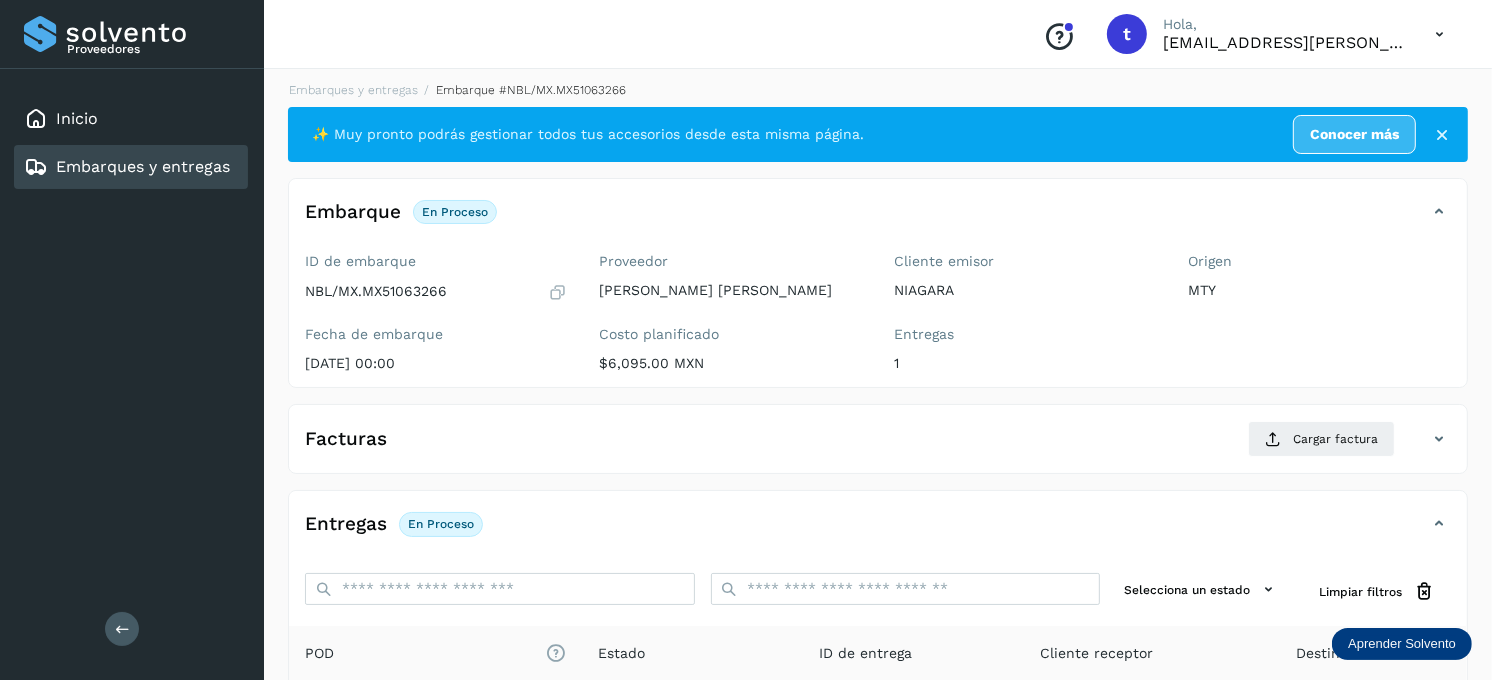 scroll, scrollTop: 0, scrollLeft: 0, axis: both 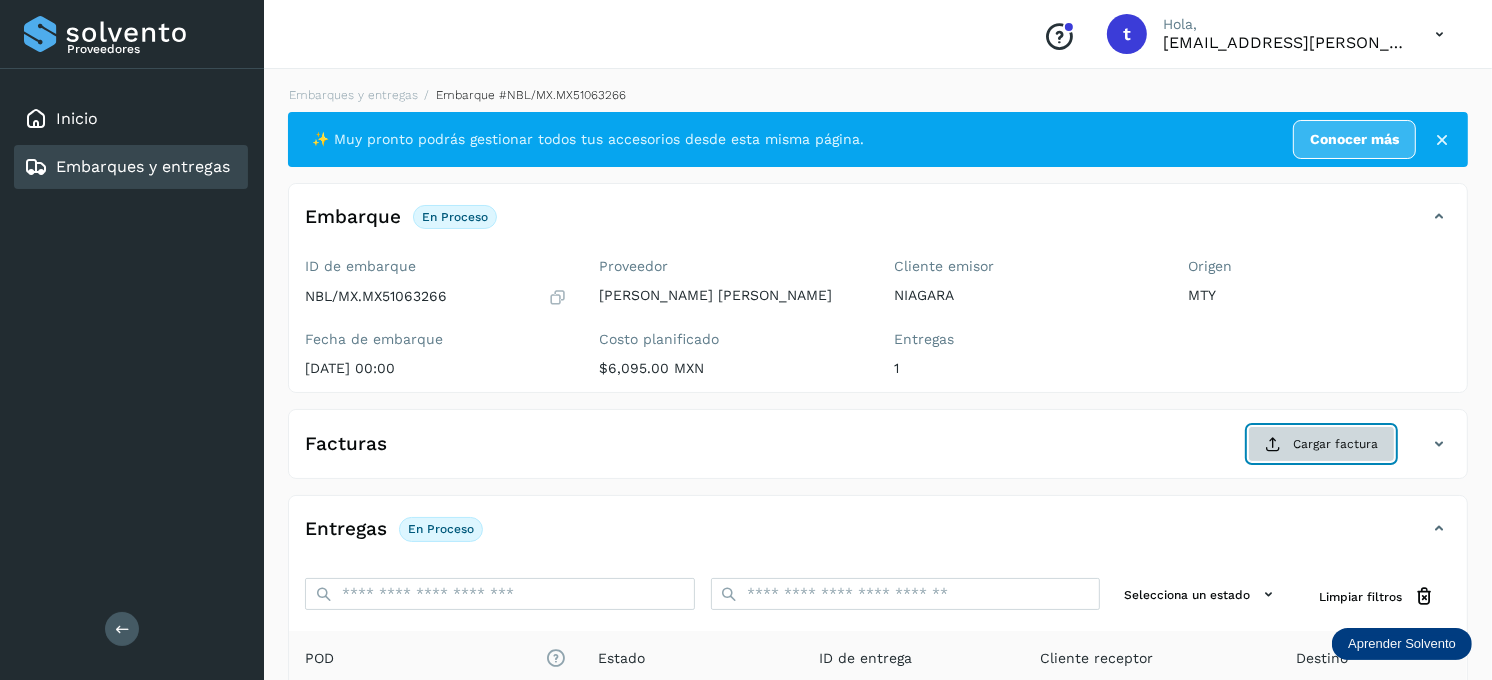 click on "Cargar factura" 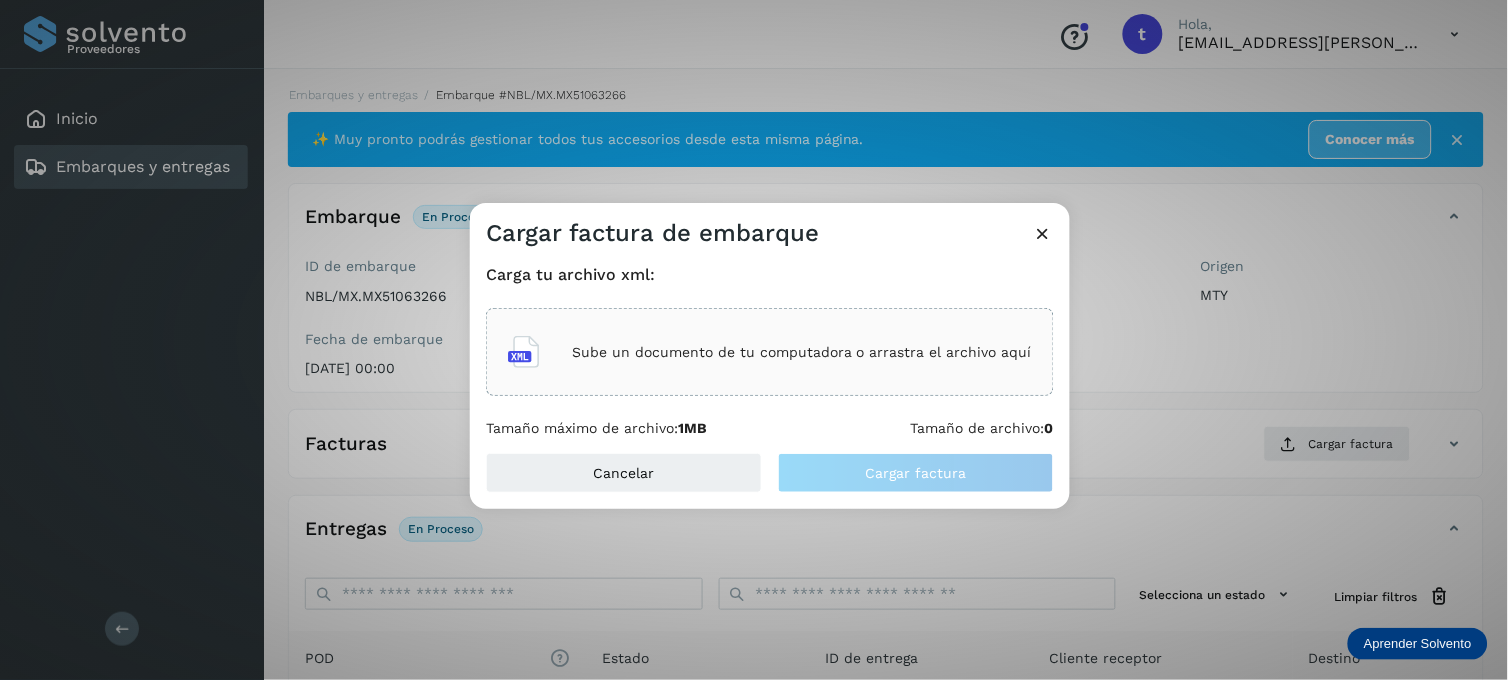 click on "Sube un documento de tu computadora o arrastra el archivo aquí" 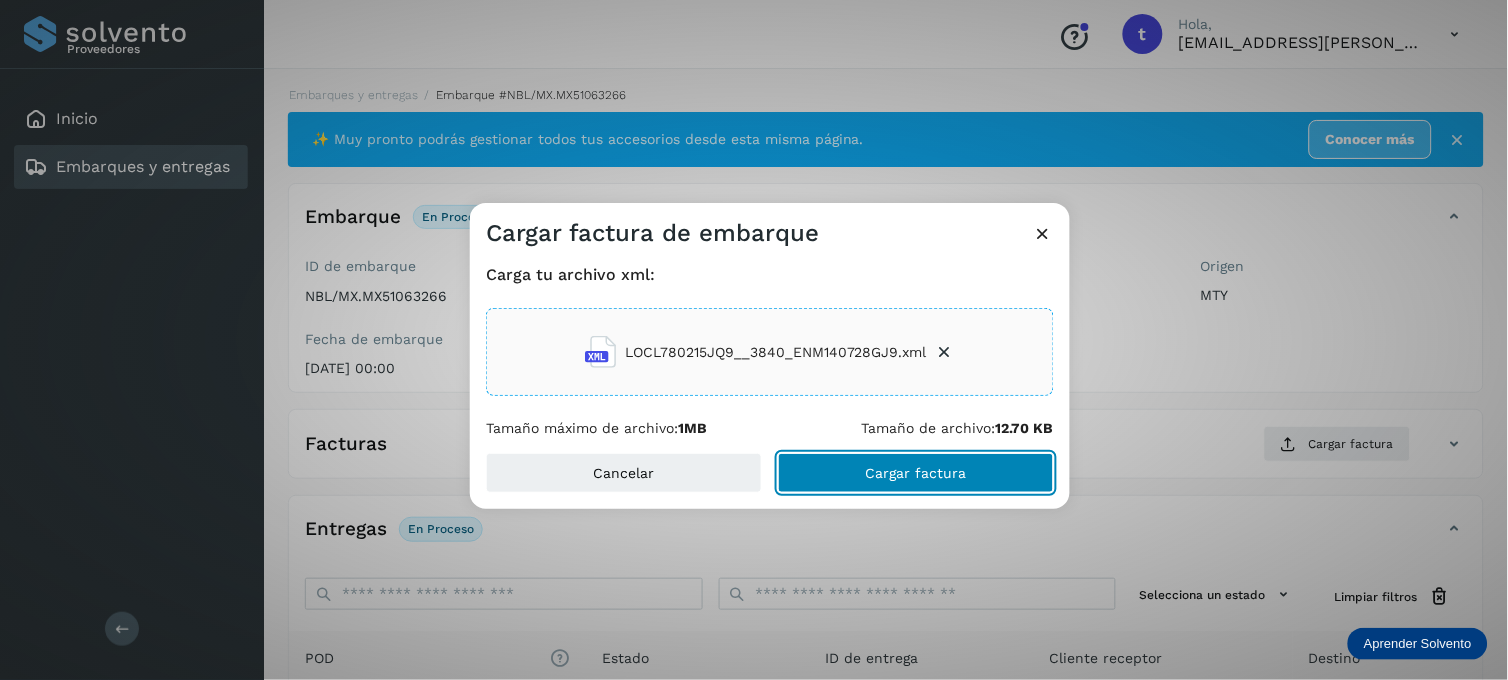 click on "Cargar factura" 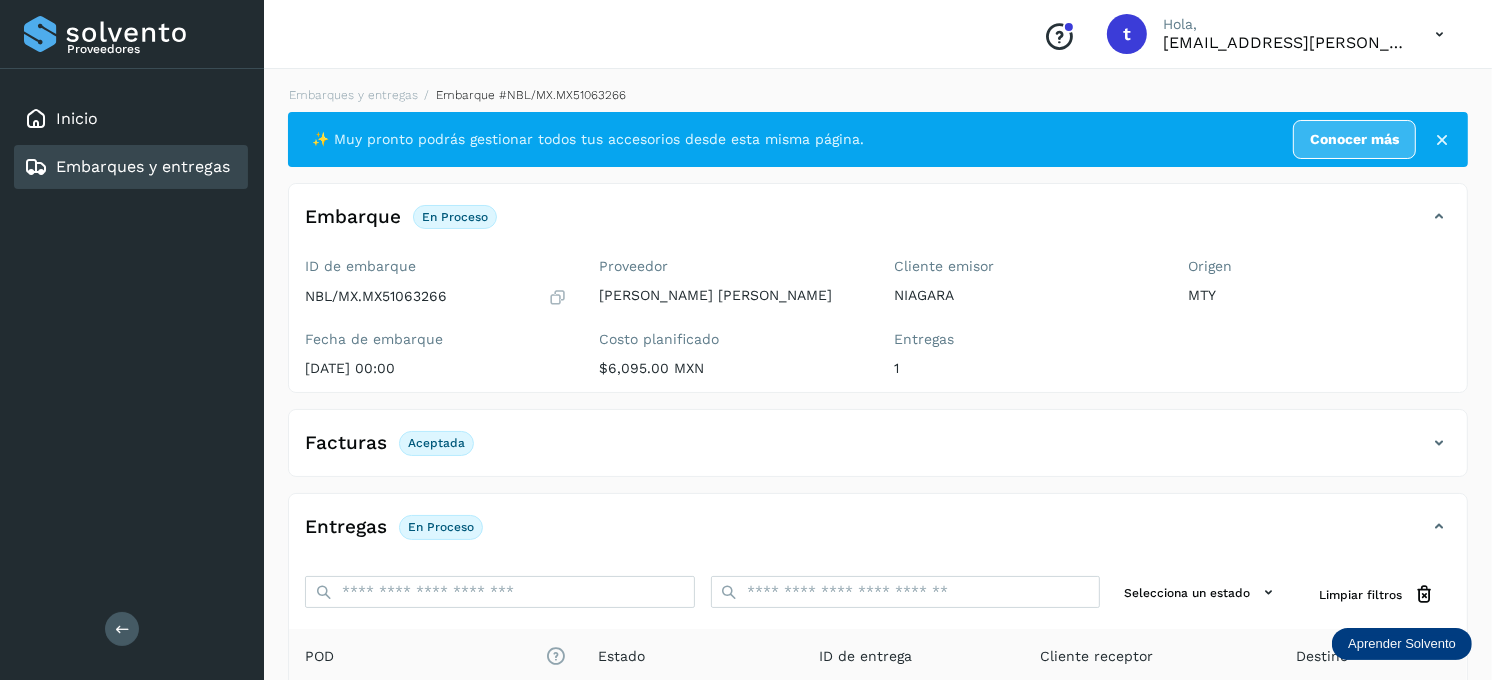 click on "Embarques y entregas" at bounding box center (143, 166) 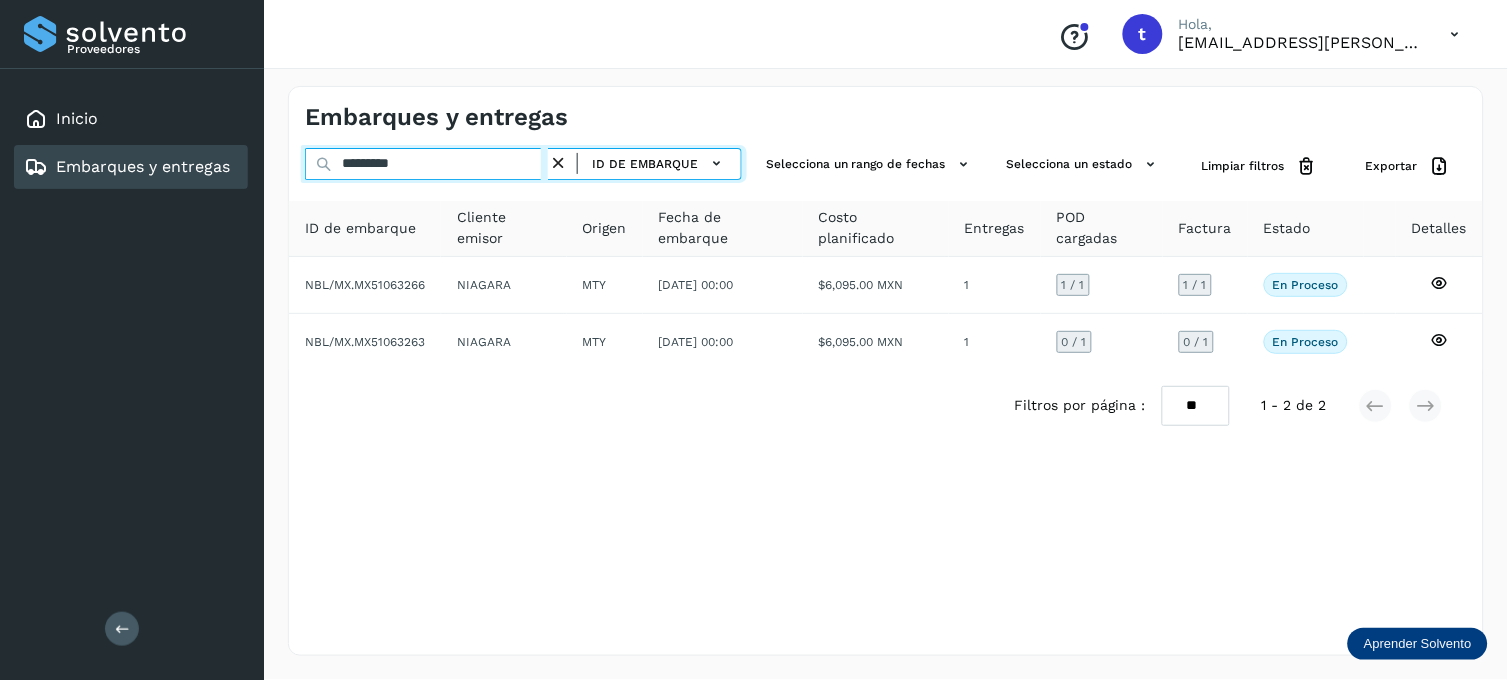 click on "*********" at bounding box center [426, 164] 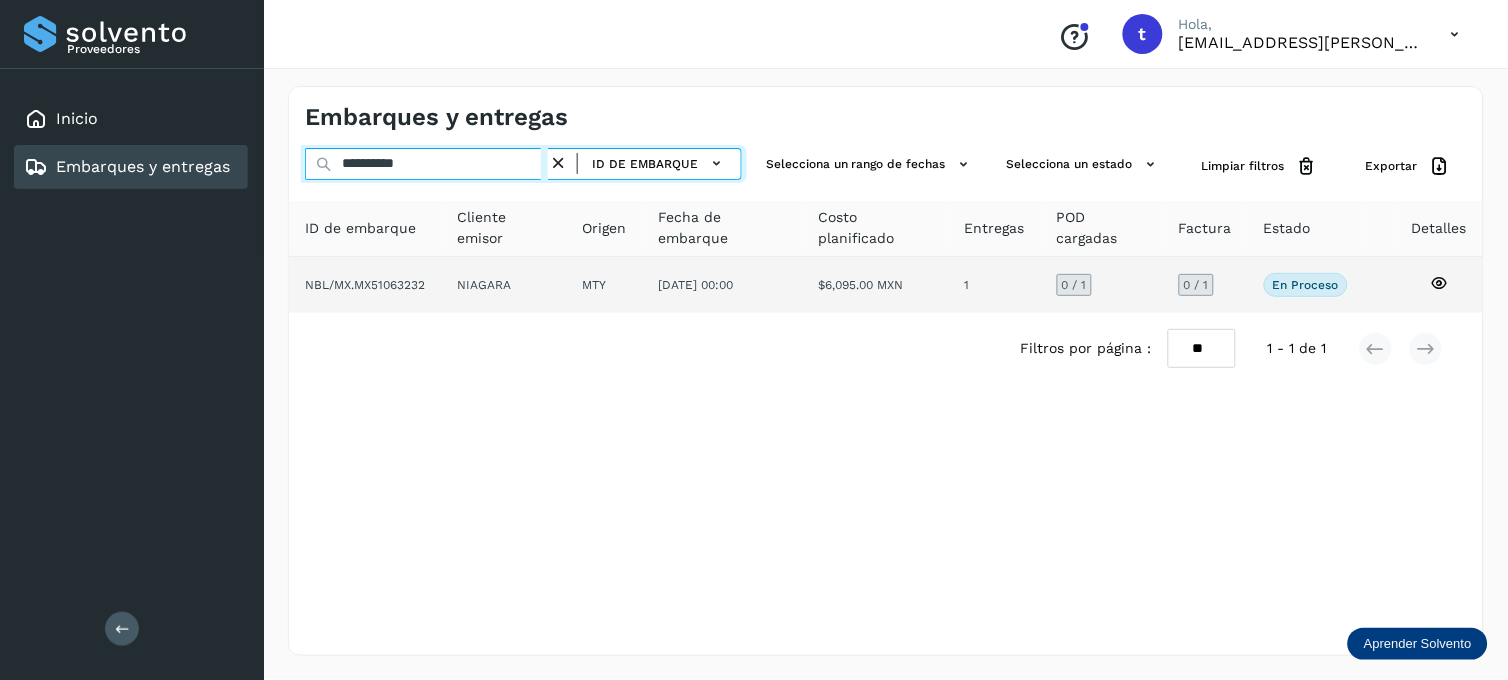 type on "**********" 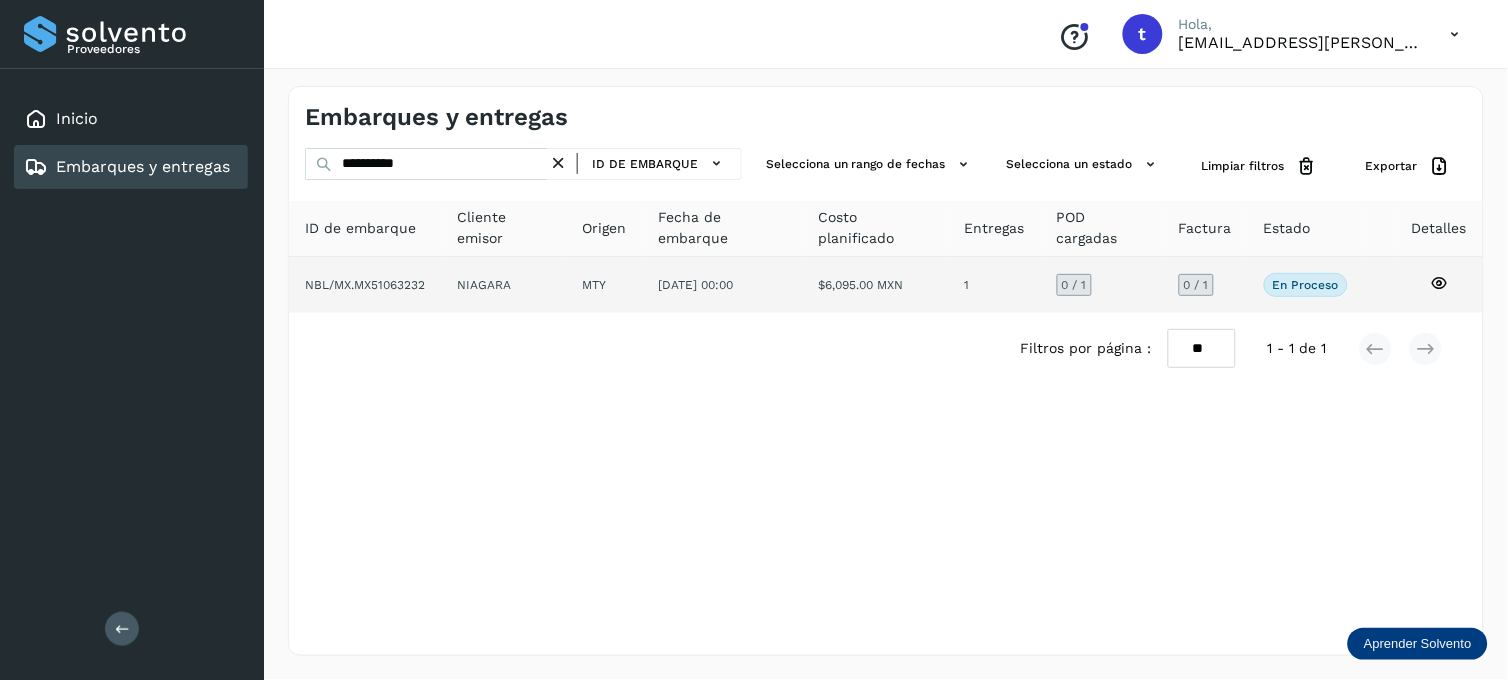 click 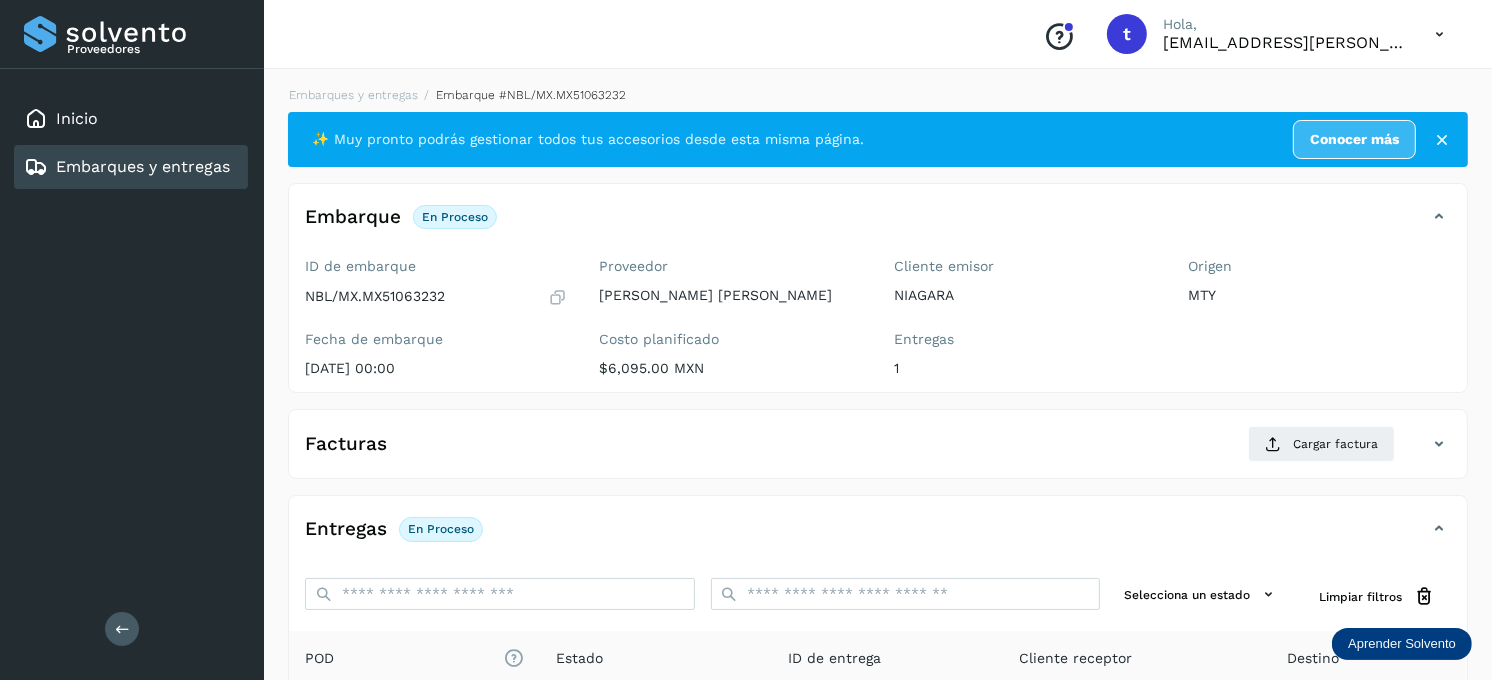 scroll, scrollTop: 270, scrollLeft: 0, axis: vertical 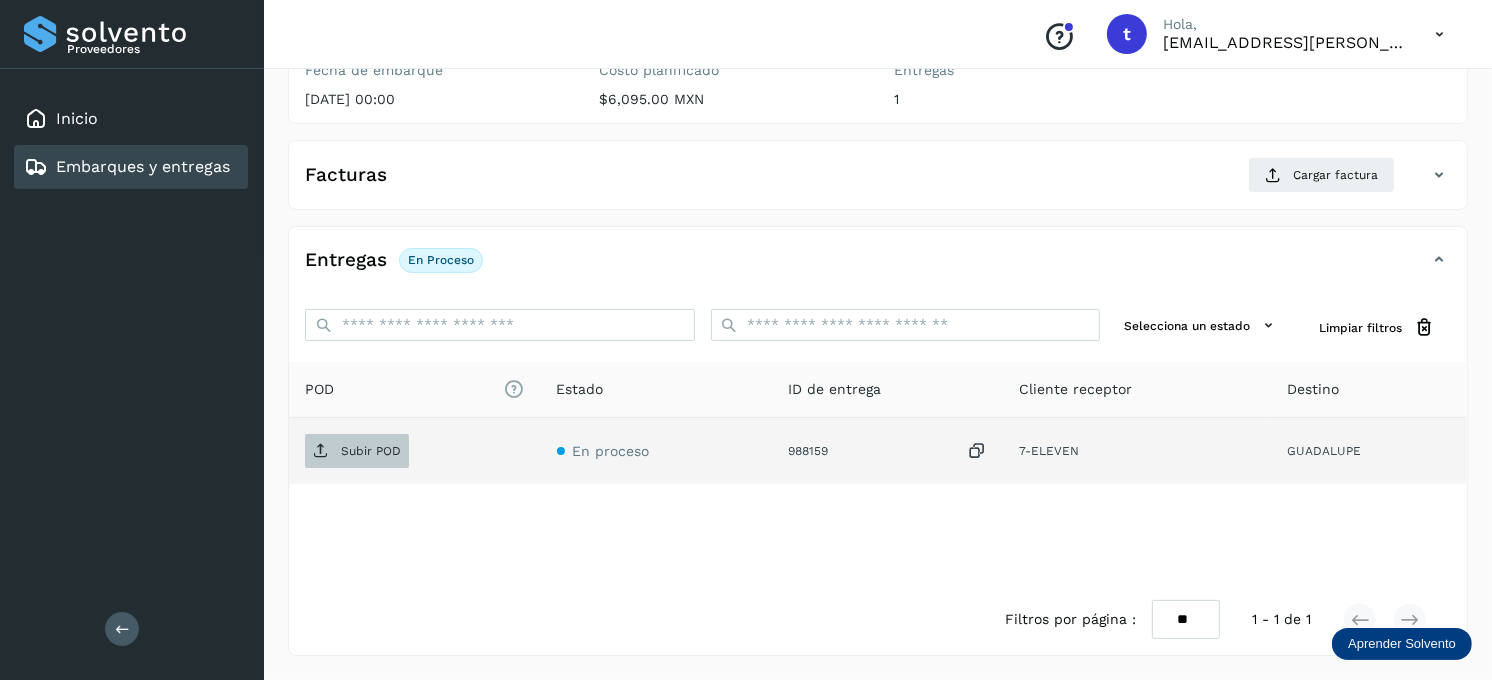 click on "Subir POD" at bounding box center [371, 451] 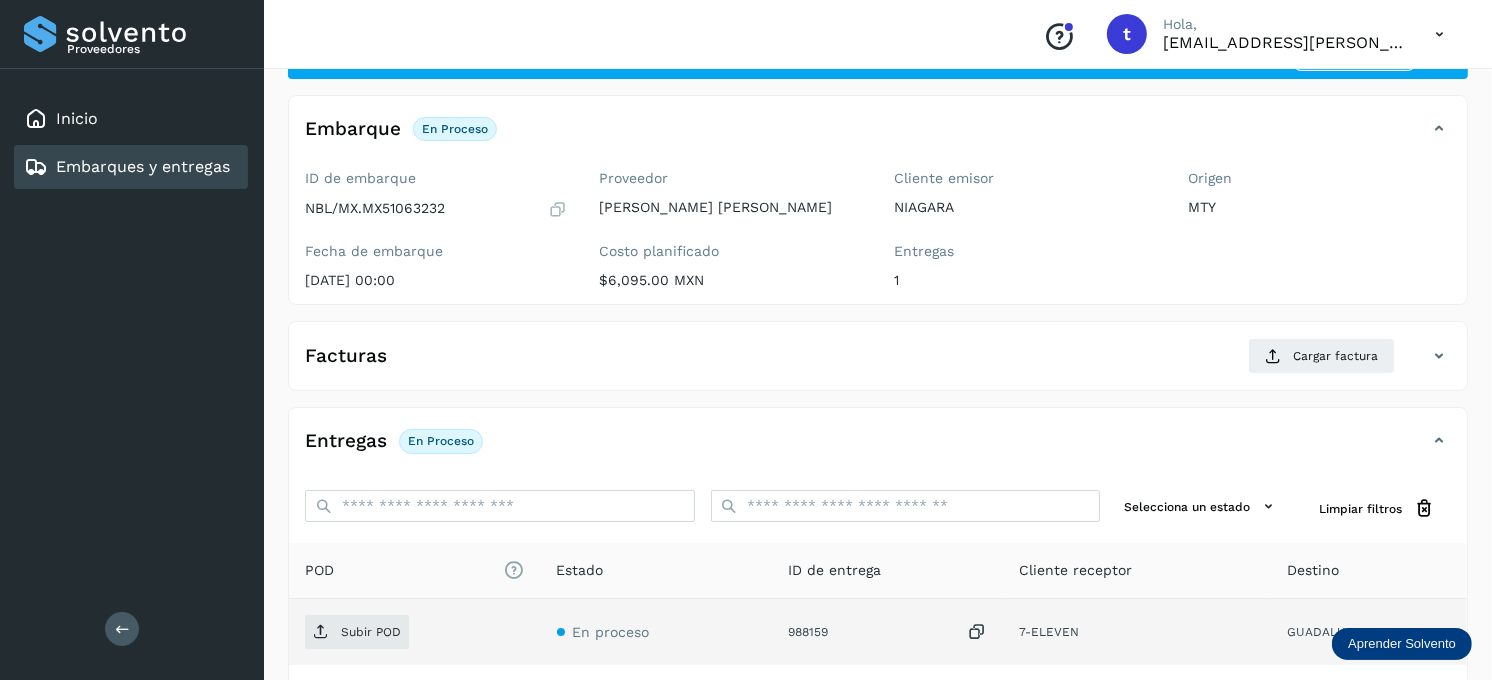 scroll, scrollTop: 0, scrollLeft: 0, axis: both 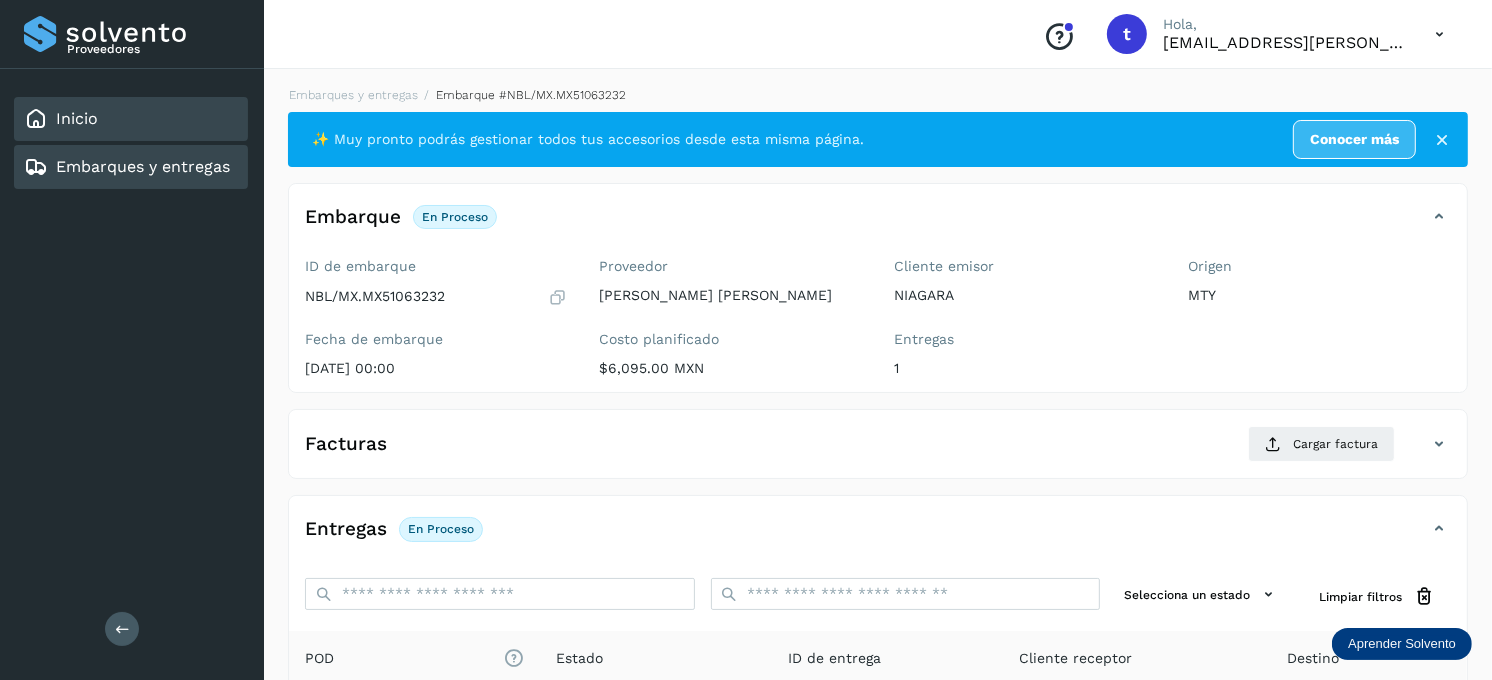 click on "Inicio" 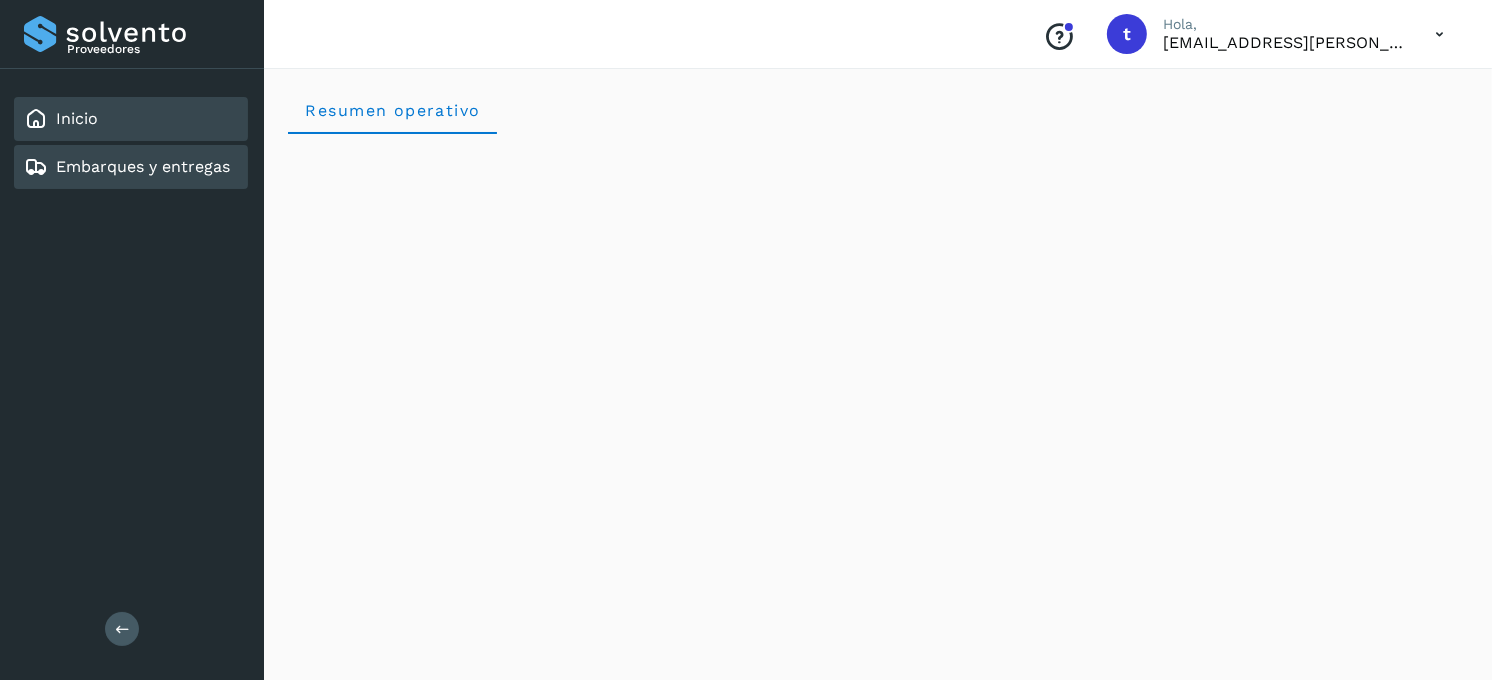 click on "Embarques y entregas" 